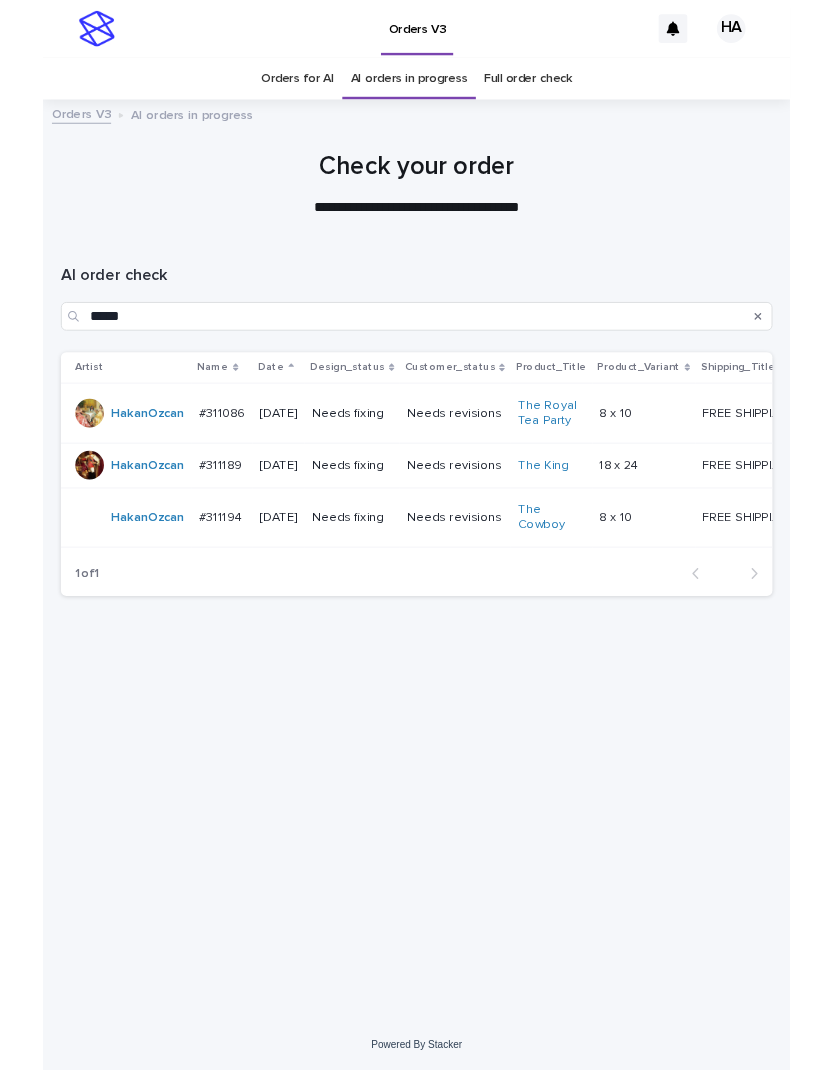 scroll, scrollTop: 0, scrollLeft: 0, axis: both 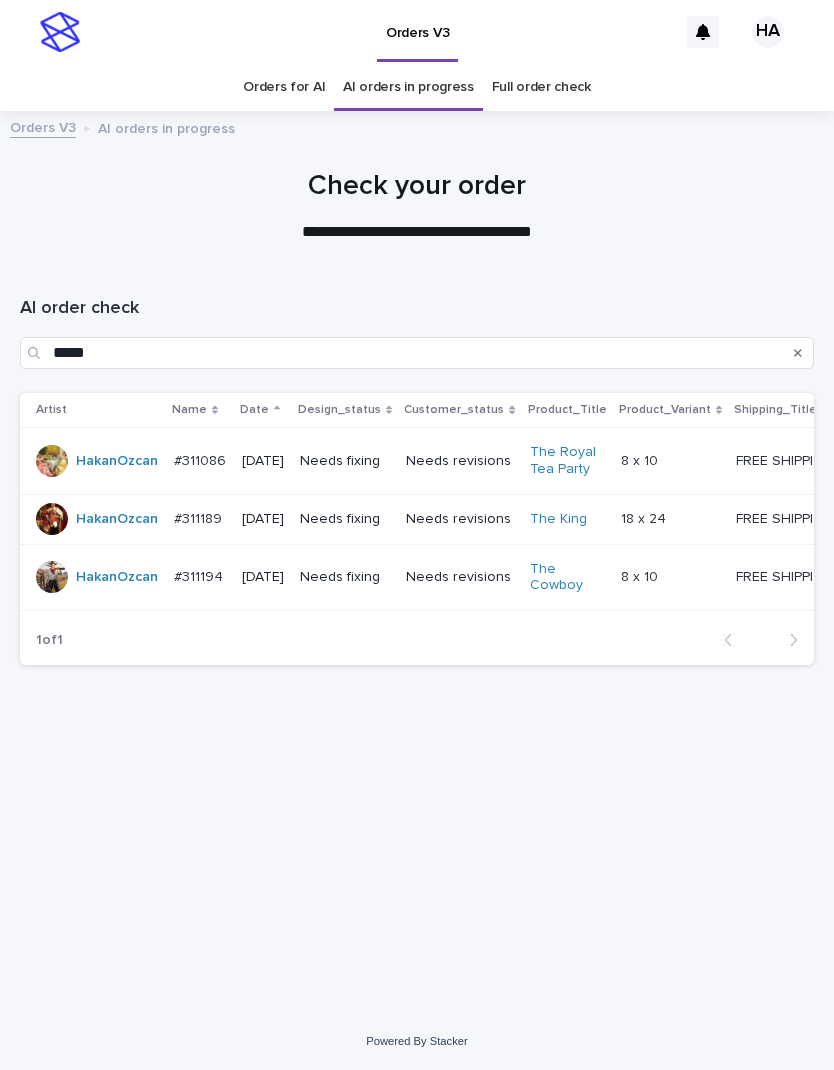 click on "Orders for AI" at bounding box center (284, 87) 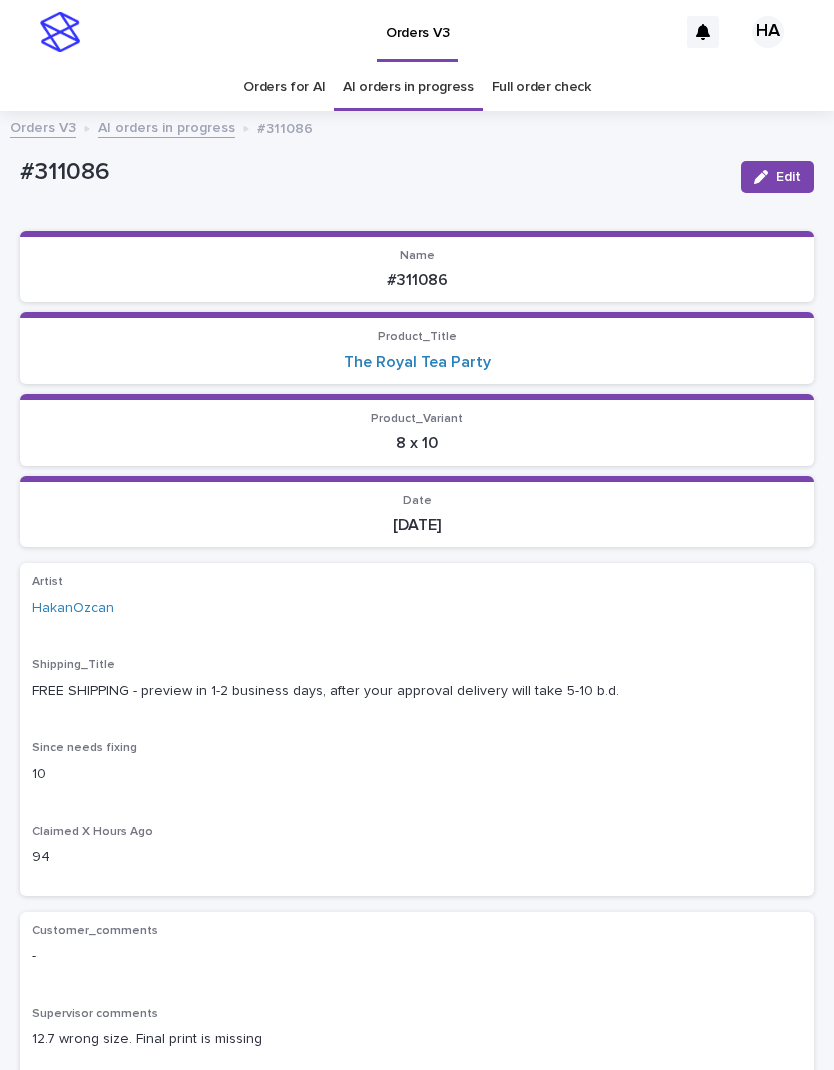 scroll, scrollTop: 0, scrollLeft: 0, axis: both 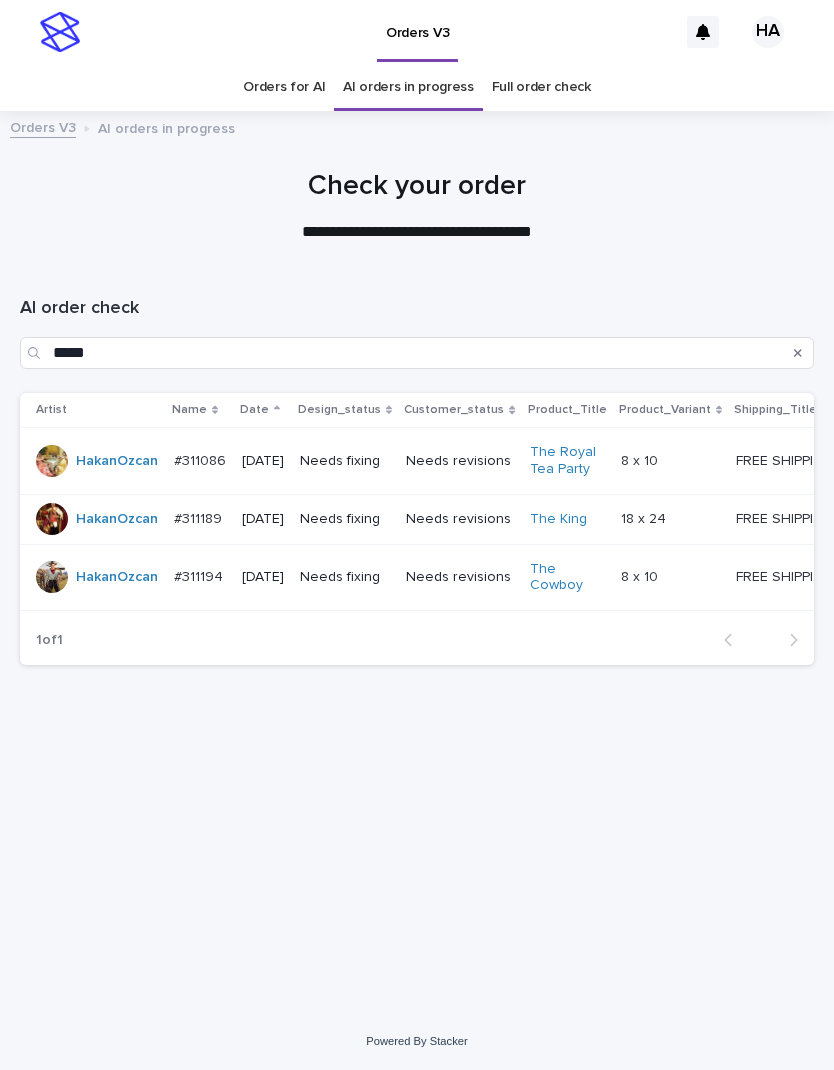click on "Needs fixing" at bounding box center [345, 519] 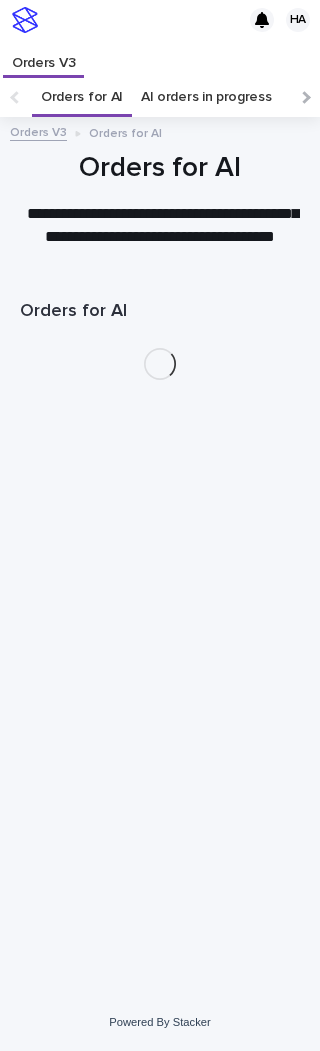 scroll, scrollTop: 0, scrollLeft: 0, axis: both 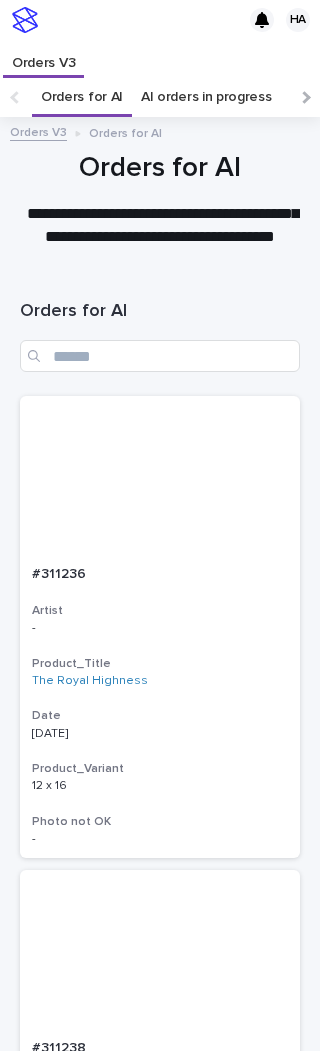 click on "Orders for AI" at bounding box center (82, 97) 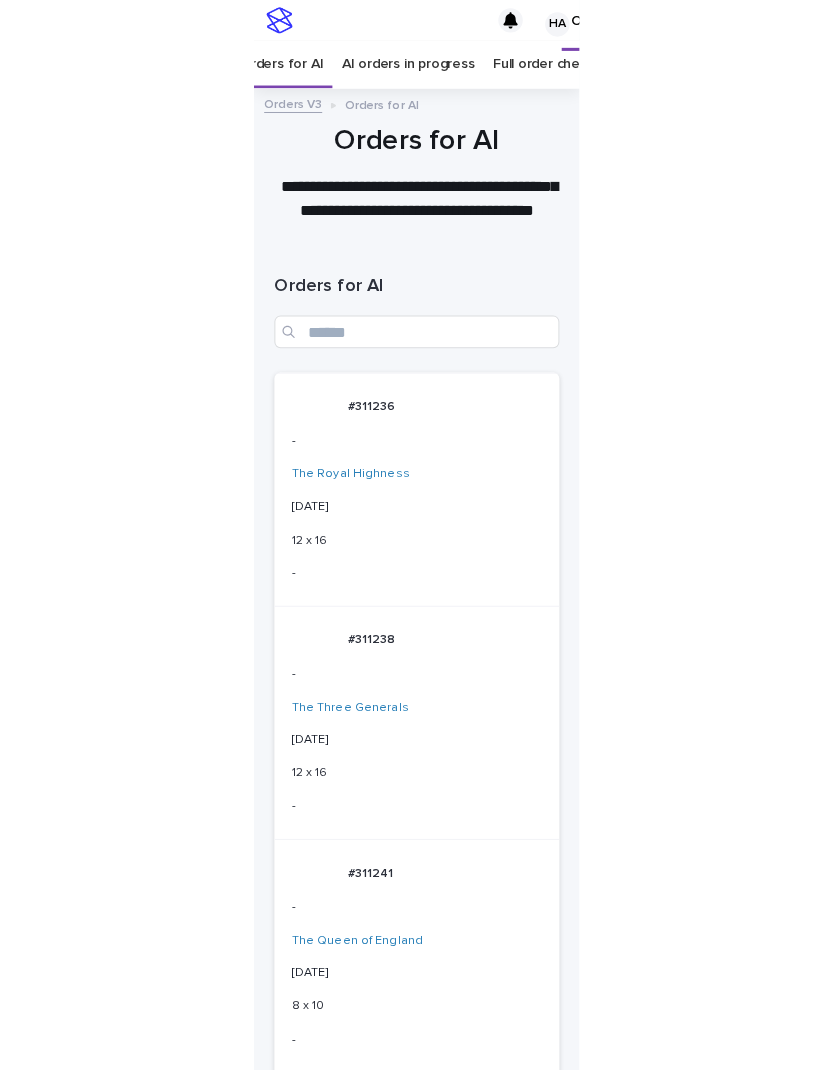 scroll, scrollTop: 0, scrollLeft: 0, axis: both 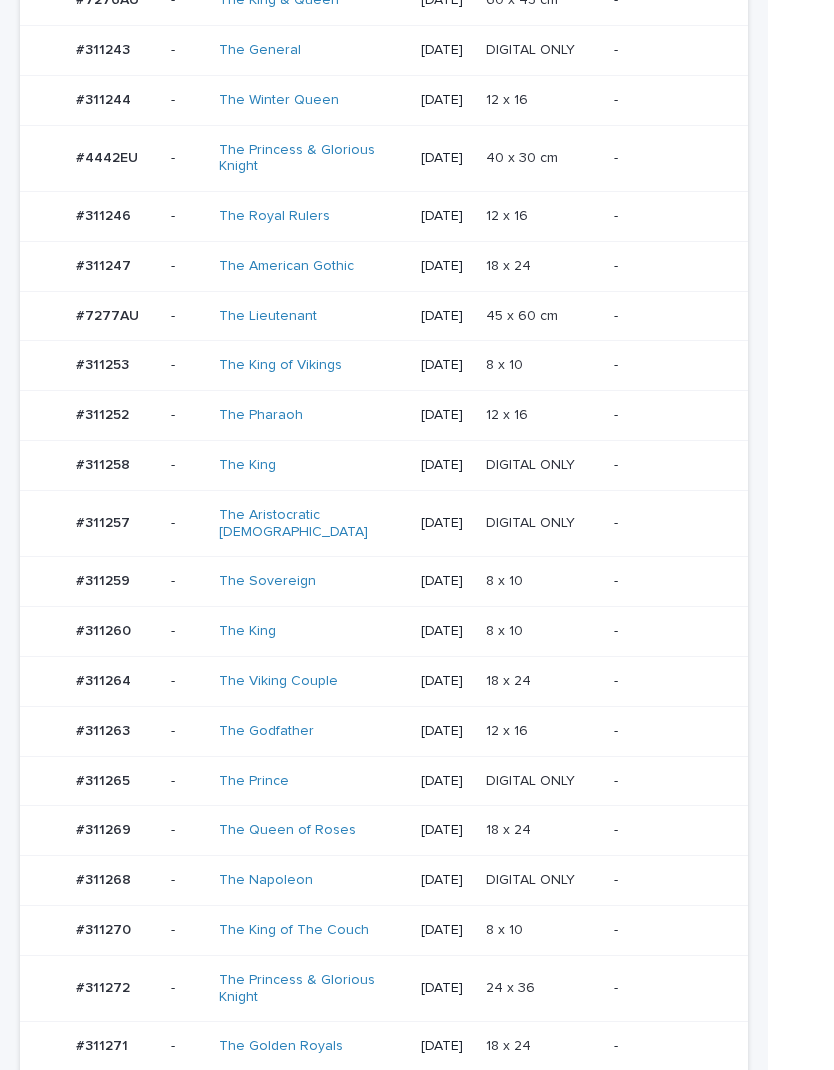 click on "-" at bounding box center [665, 266] 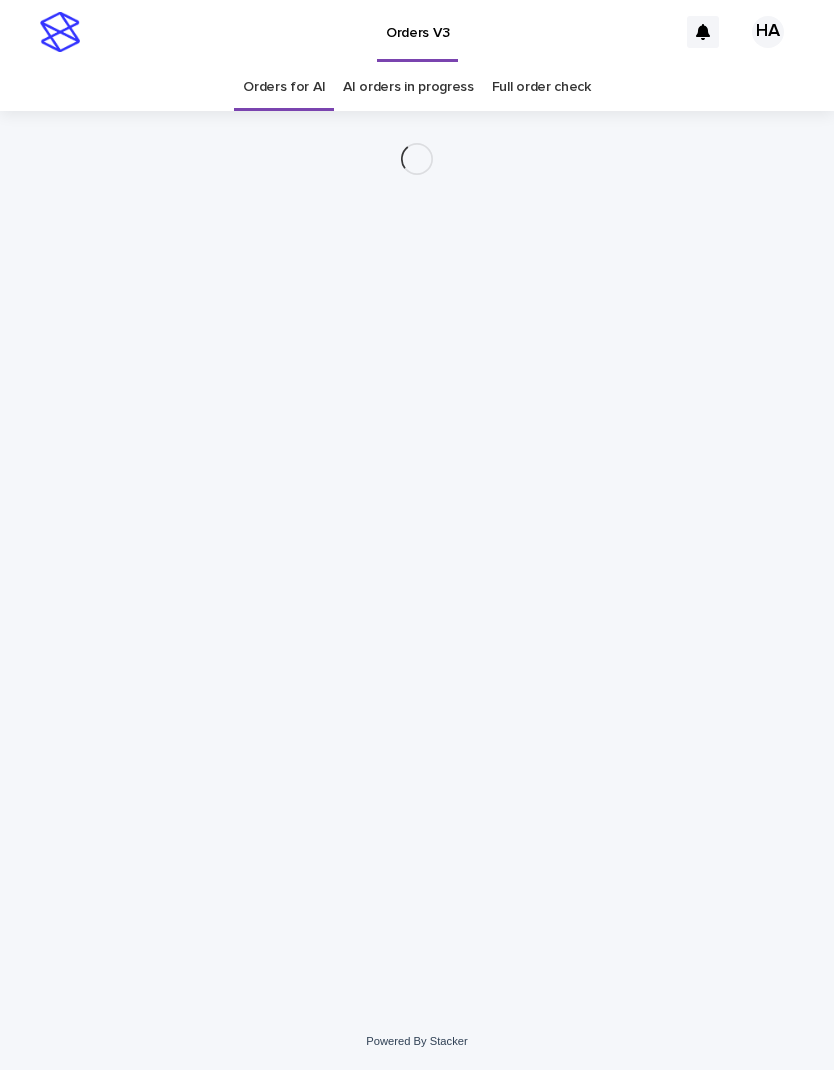 scroll, scrollTop: 0, scrollLeft: 0, axis: both 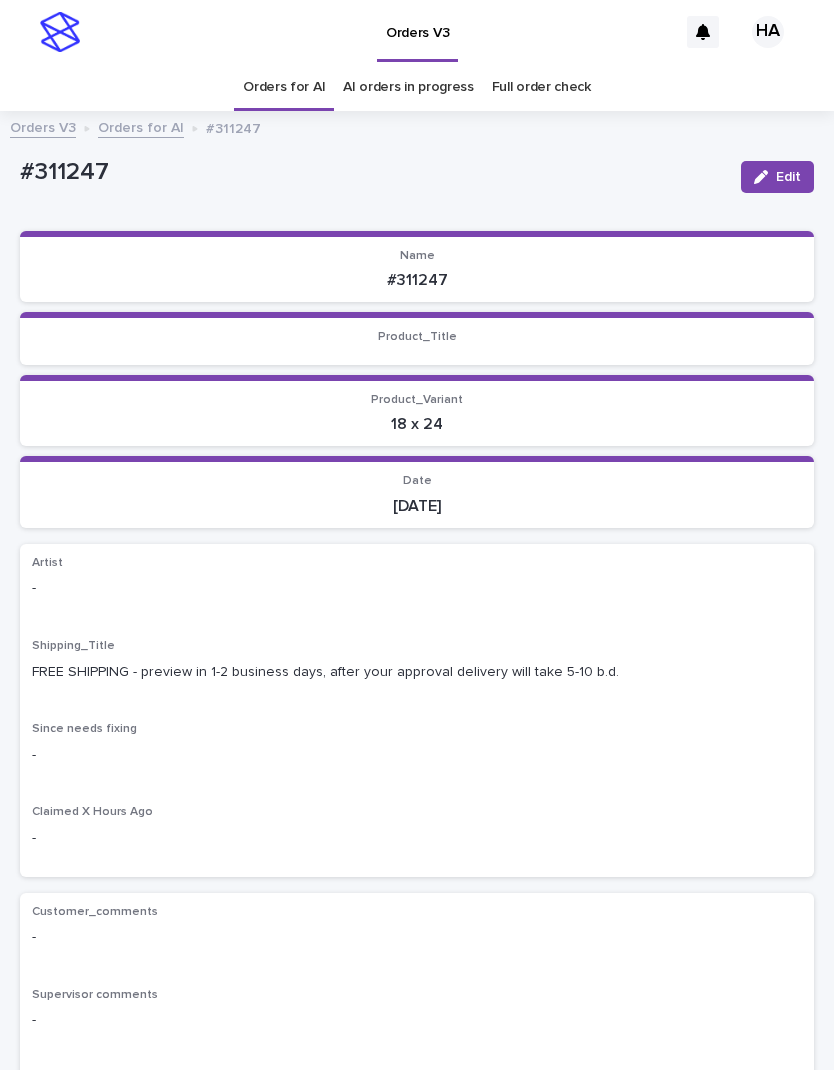 click on "Edit" at bounding box center (788, 177) 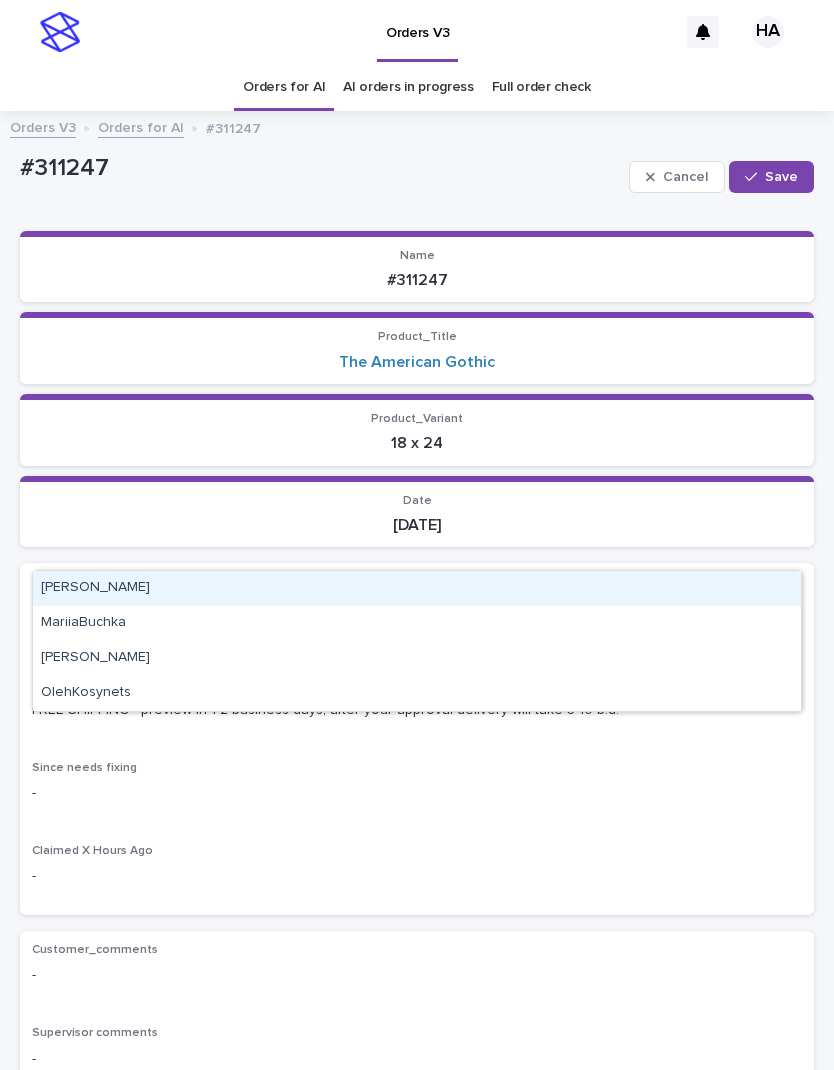 type on "*" 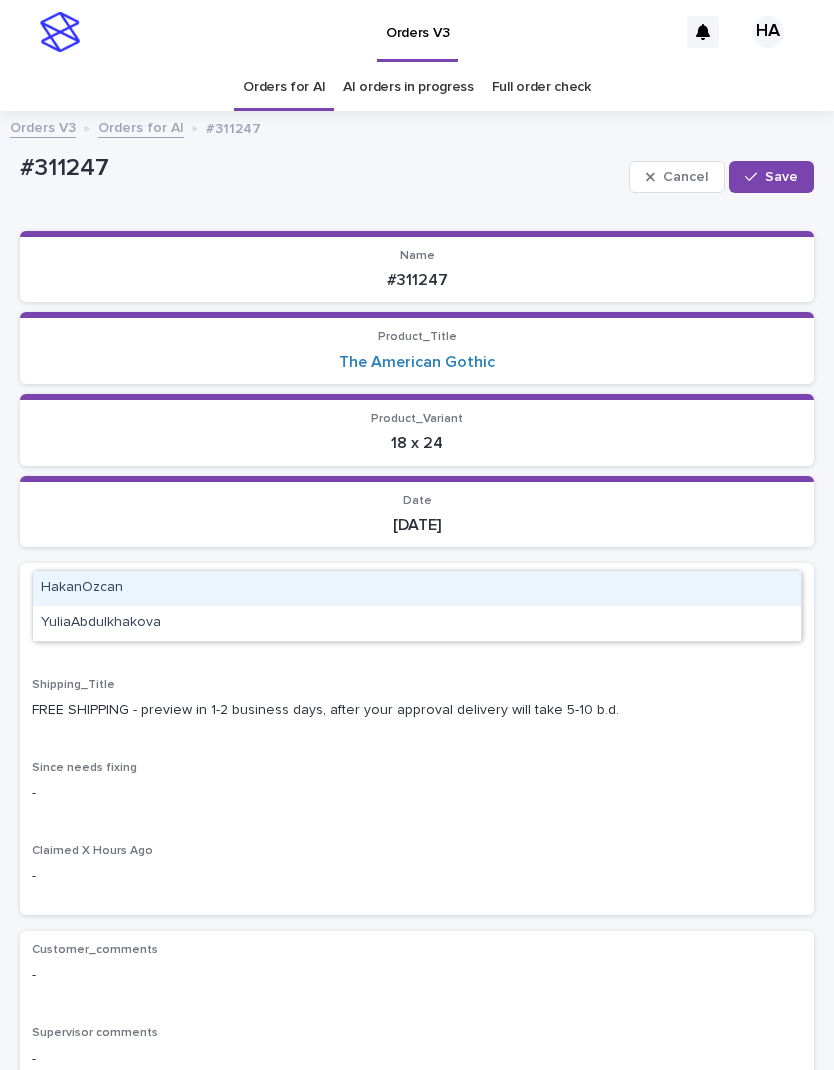 click on "HakanOzcan" at bounding box center [417, 588] 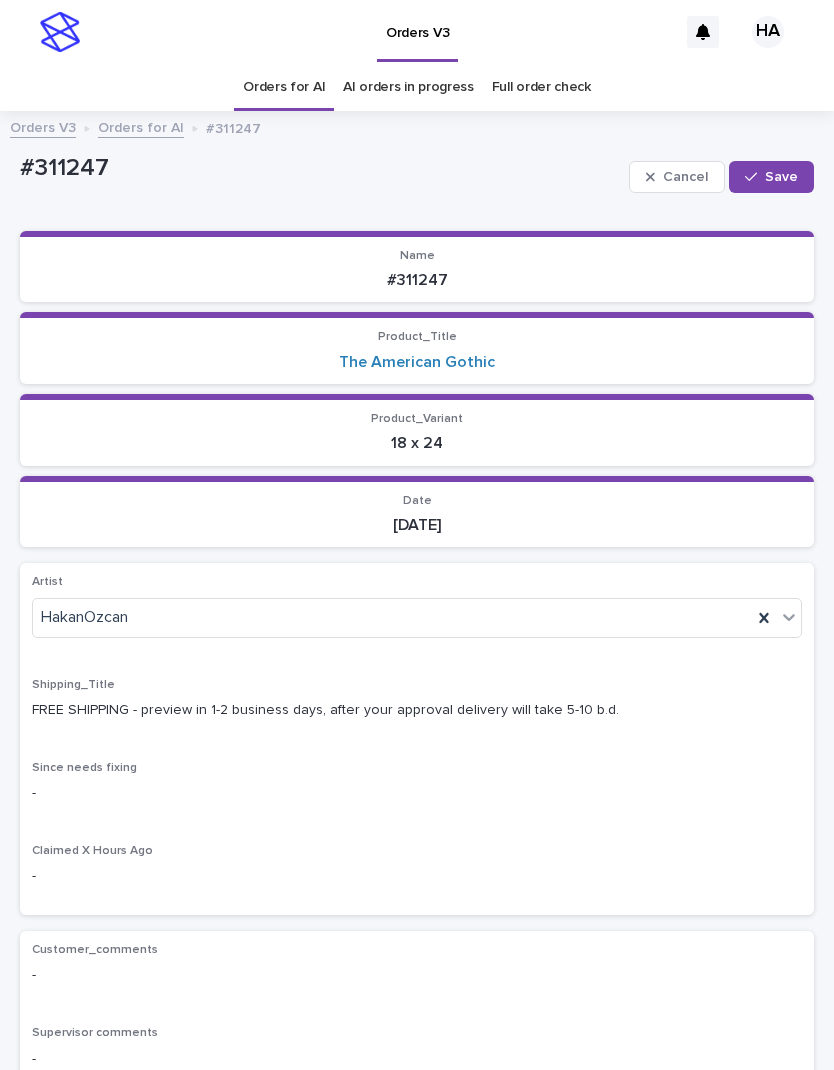 click on "Save" at bounding box center [771, 177] 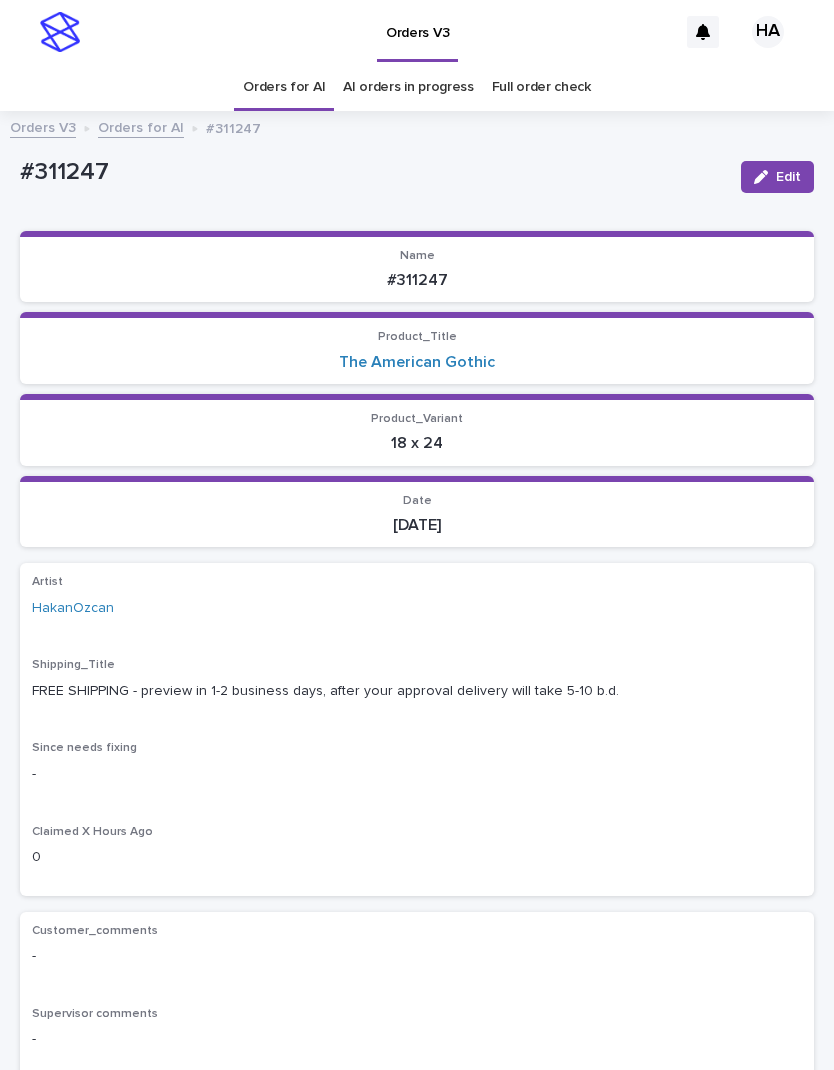 click on "Orders for AI" at bounding box center (284, 87) 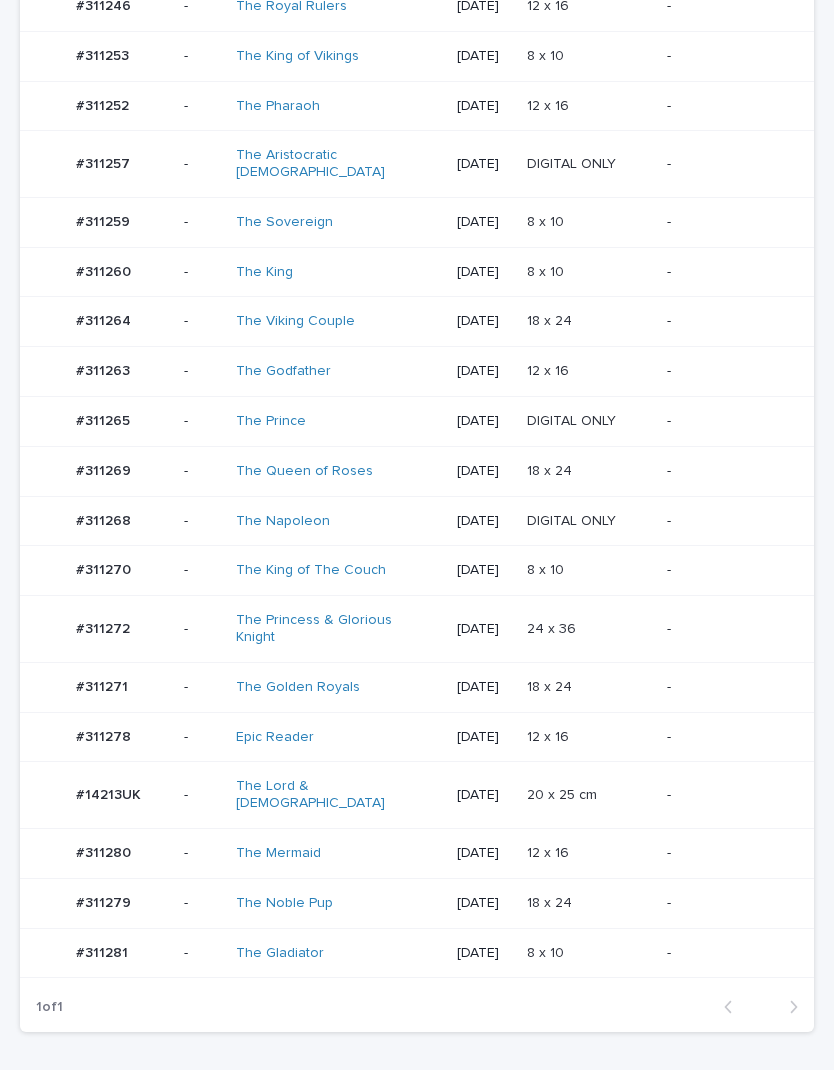 scroll, scrollTop: 743, scrollLeft: 0, axis: vertical 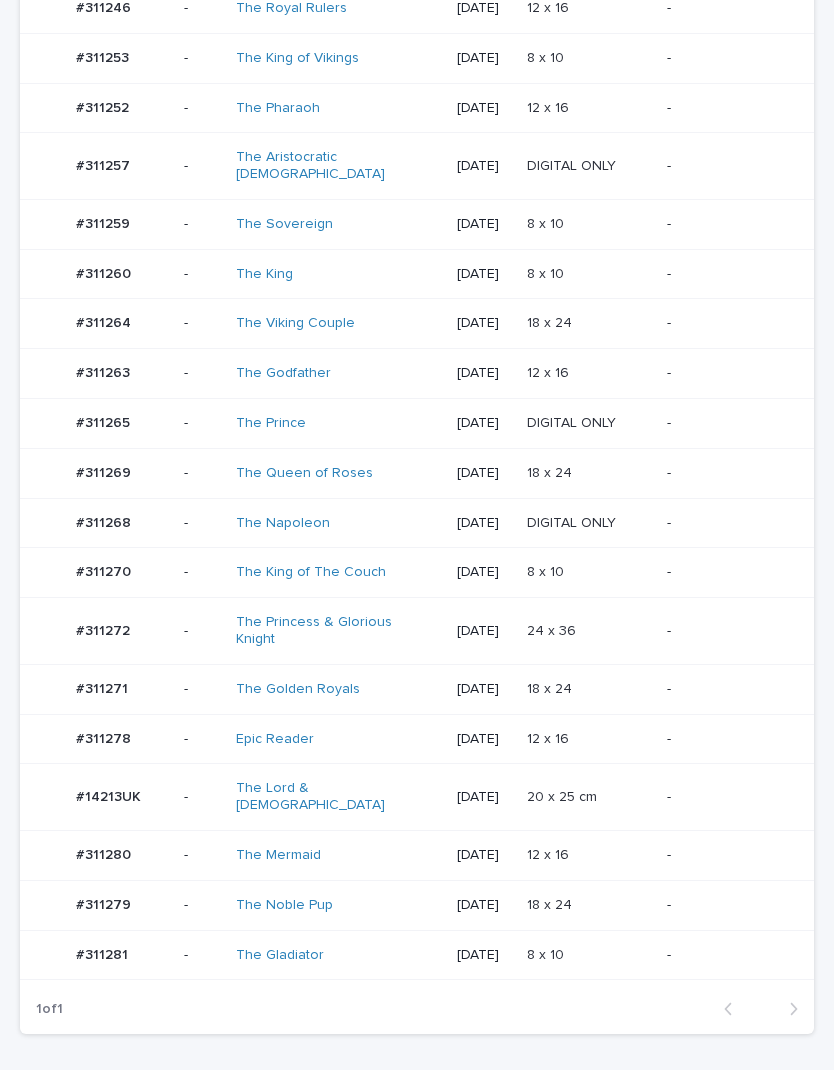 click on "-" at bounding box center [724, 687] 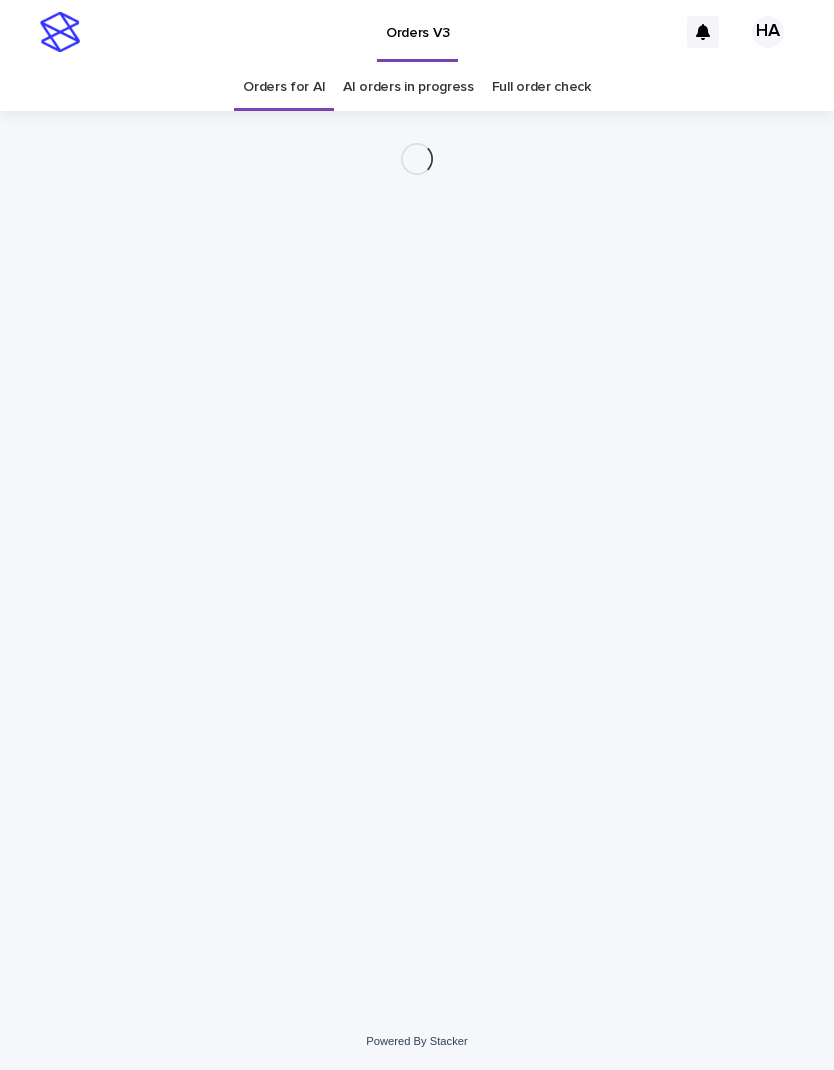 scroll, scrollTop: 0, scrollLeft: 0, axis: both 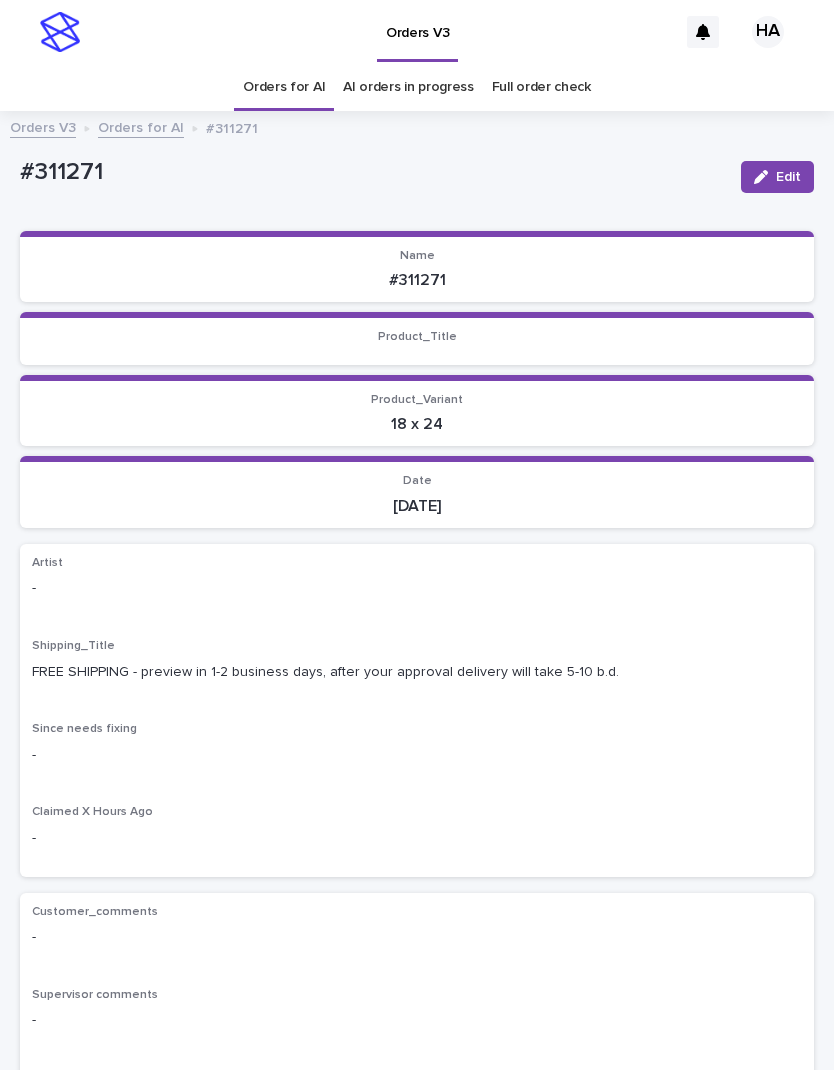 click on "Edit" at bounding box center [788, 177] 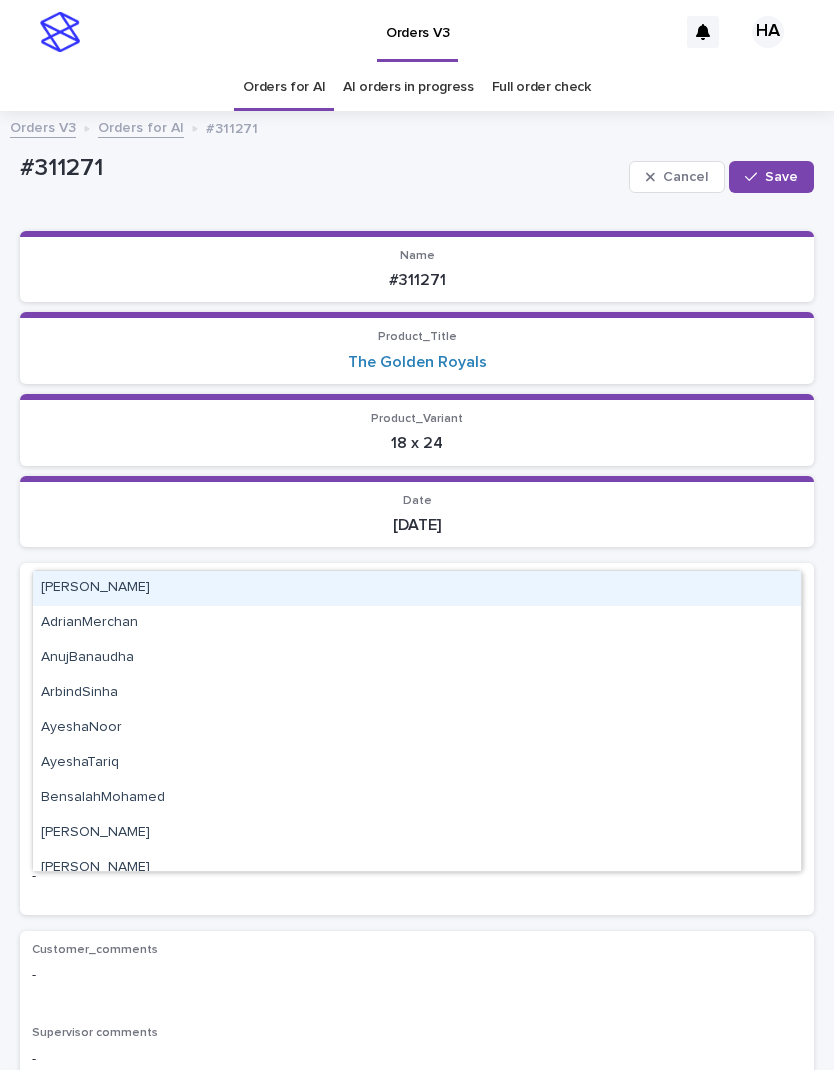 type on "*****" 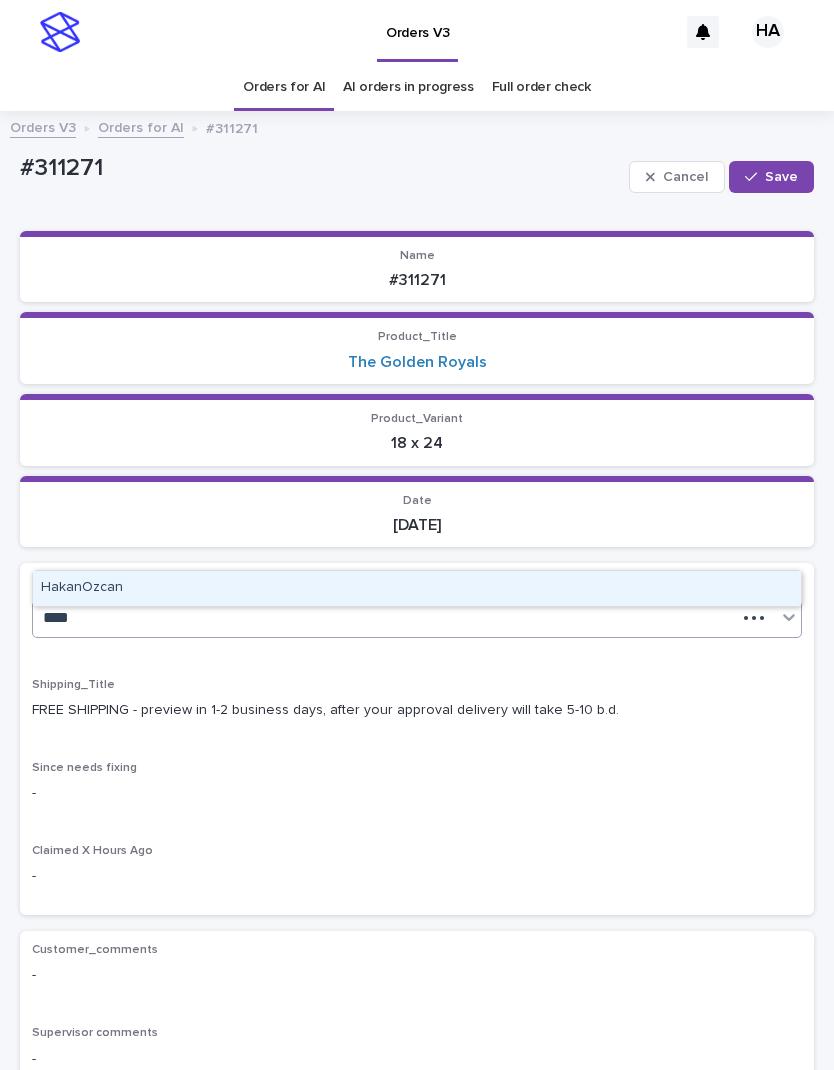 click on "HakanOzcan" at bounding box center [417, 588] 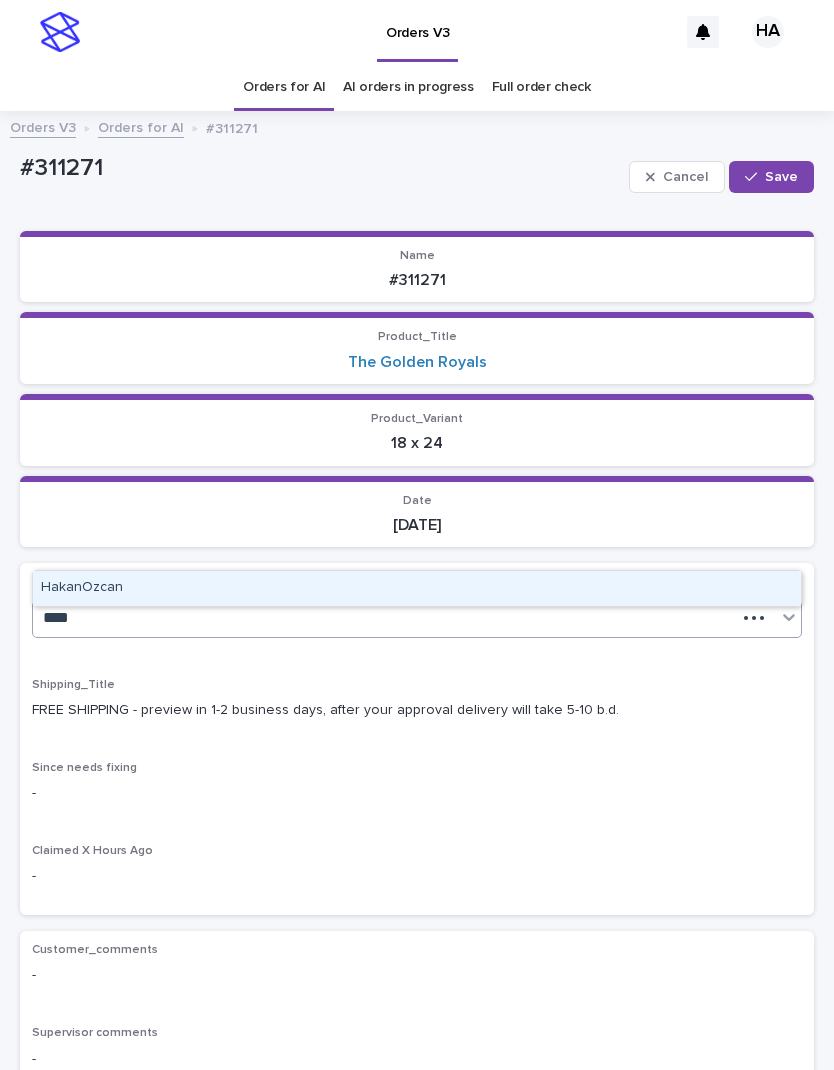 type 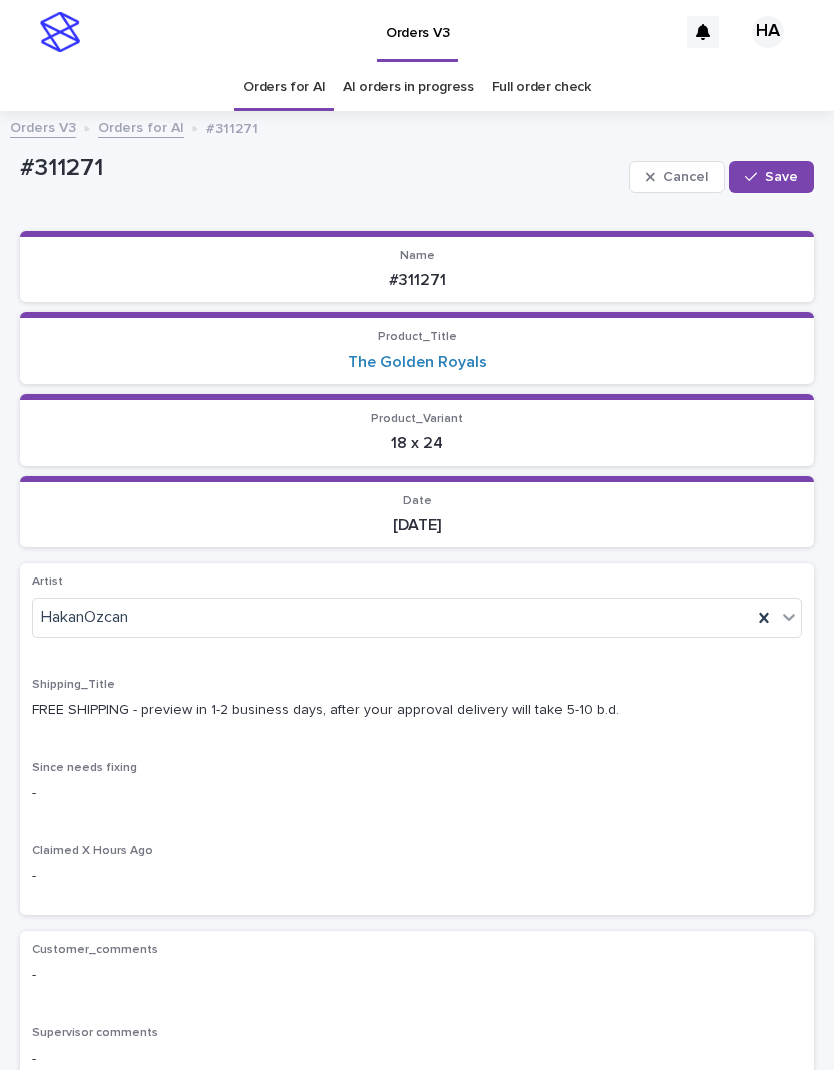 click on "Save" at bounding box center [781, 177] 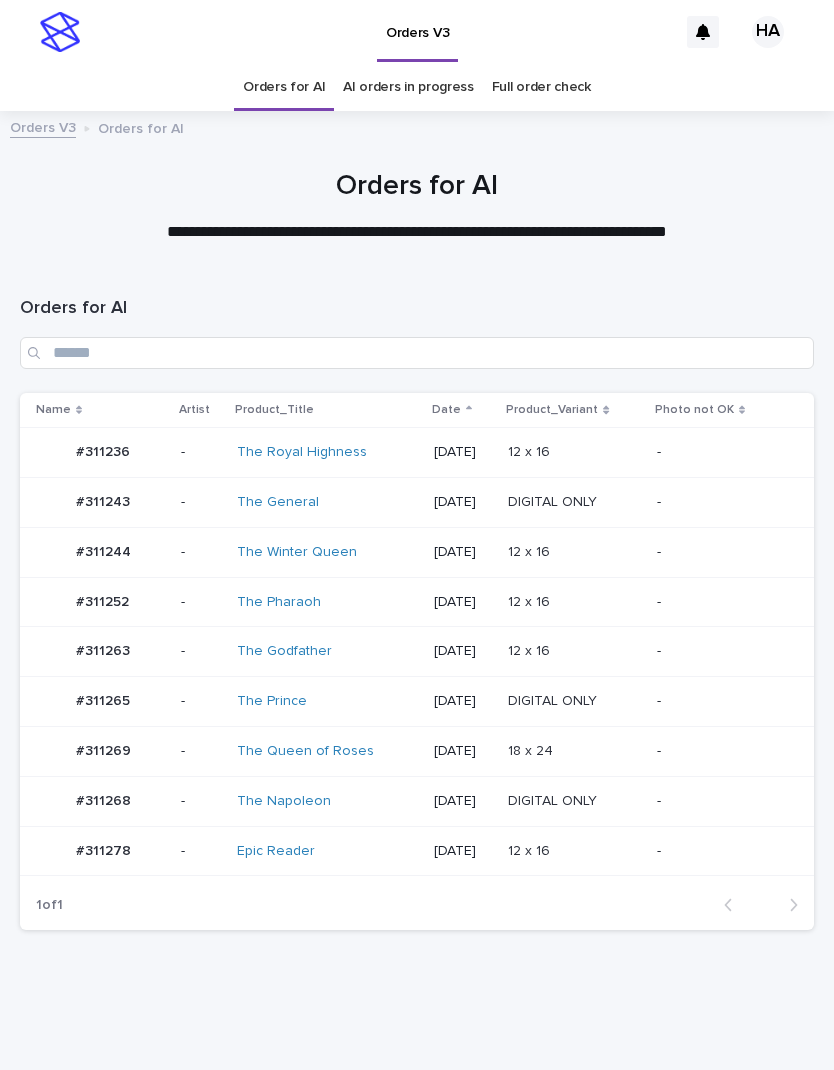 scroll, scrollTop: 0, scrollLeft: 0, axis: both 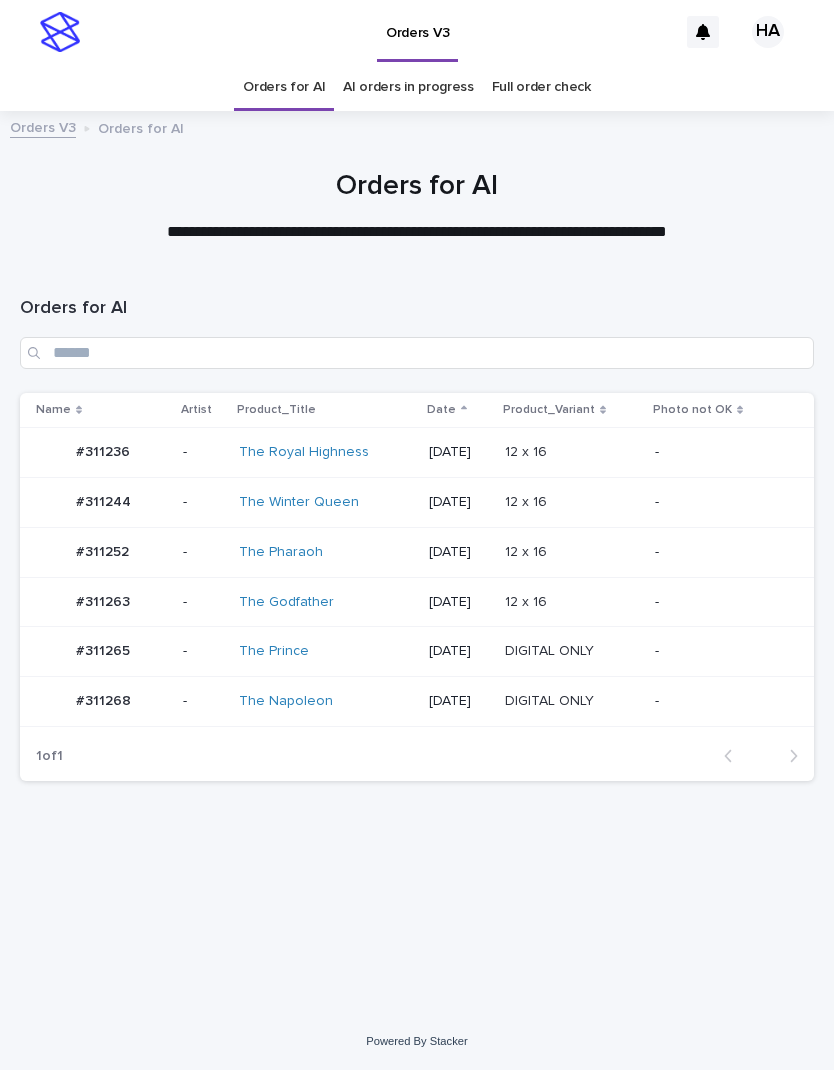 click on "-" at bounding box center (718, 701) 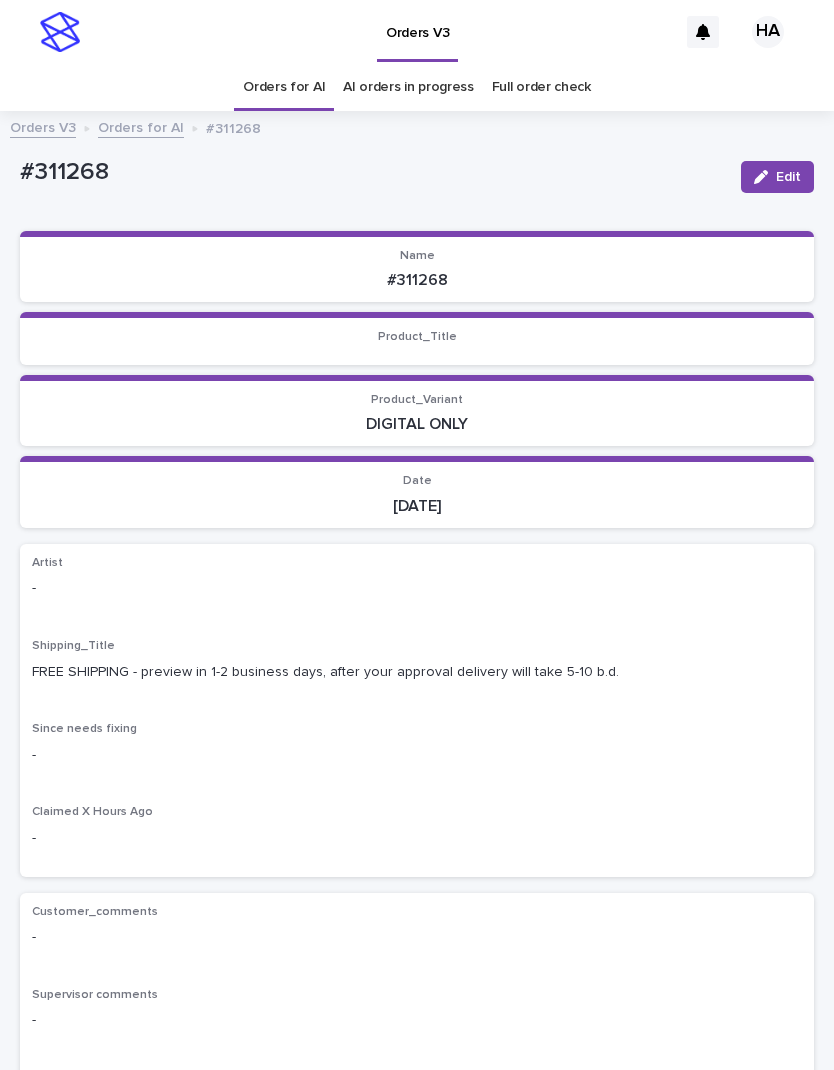 click on "Loading... Saving… Loading... Saving… Name #311268 Product_Title Product_Variant DIGITAL ONLY Date 2025-07-12 Loading... Saving… Artist - Shipping_Title FREE SHIPPING - preview in 1-2 business days, after your approval delivery will take 5-10 b.d. Since needs fixing - Claimed X Hours Ago - Loading... Saving… Customer_comments - Supervisor comments - Admin Notes - Loading... Saving… Client_Images Uploaded image 1: https://cdn.shopify.com-uploadkit.app/s/files/1/0033/4807/0511/files/download.html?id=e11cfb23-3d37-4f5e-b252-d52a065c0f83&uu=614ccb00-d5c2-43ea-a8d8-dde9fb2997db&mo=&fi=Q0UxQTYzODQuSlBH&wi=6720&he=4480&mi=aW1hZ2UvanBlZw==&up=a8b4&image=true
_Uploaded image 1 (direct link): https://files.getuploadkit.com/e11cfb23-3d37-4f5e-b252-d52a065c0f83/614ccb00-d5c2-43ea-a8d8-dde9fb2997db/CE1A6384.JPG?image
Uploaded image 2:
_Uploaded image 2 (direct link): https://files.getuploadkit.com/e11cfb23-3d37-4f5e-b252-d52a065c0f83/deac60cb-3081-46cb-a84d-d866fa1cf16f/1546188501632.jpeg?image Photo not OK -" at bounding box center (417, 1227) 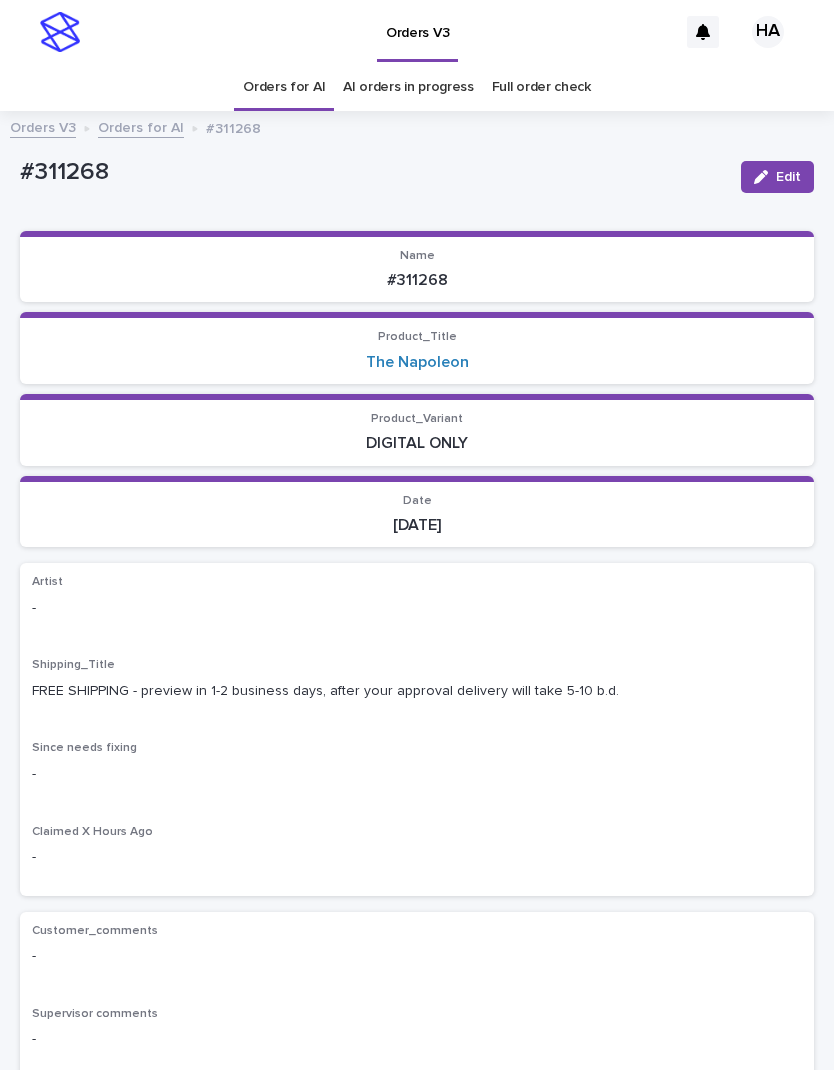 click on "Edit" at bounding box center [788, 177] 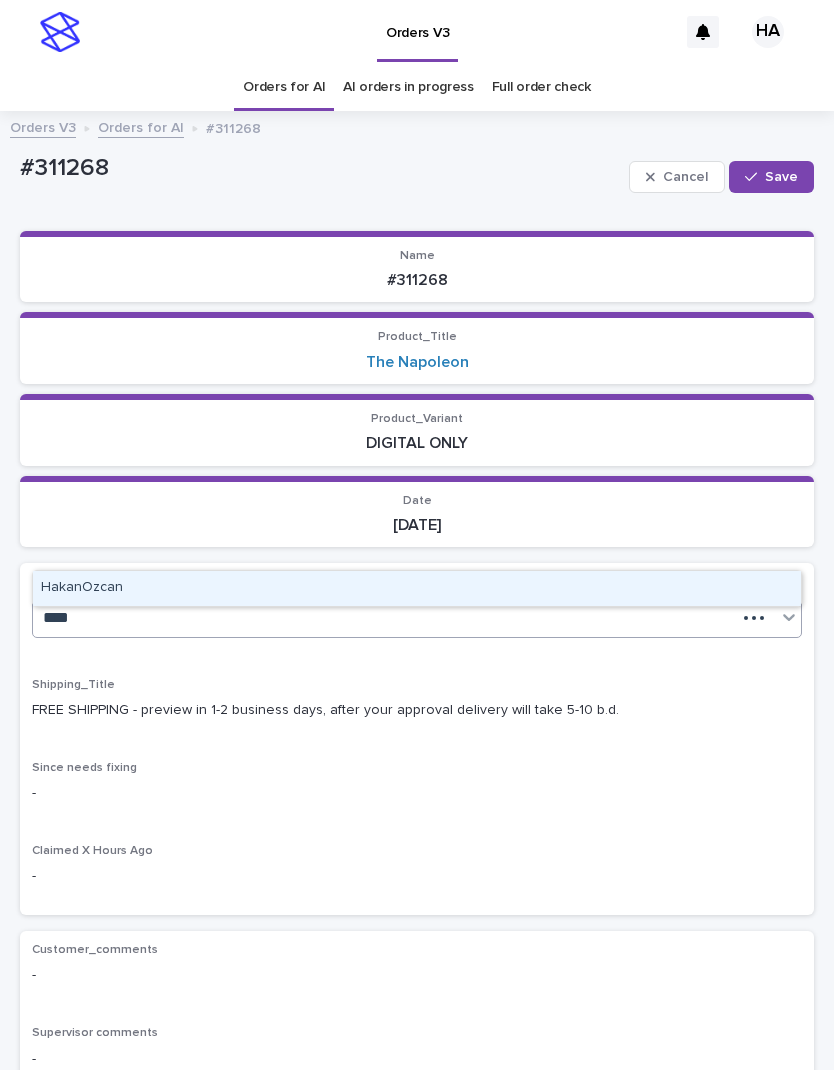 type on "****" 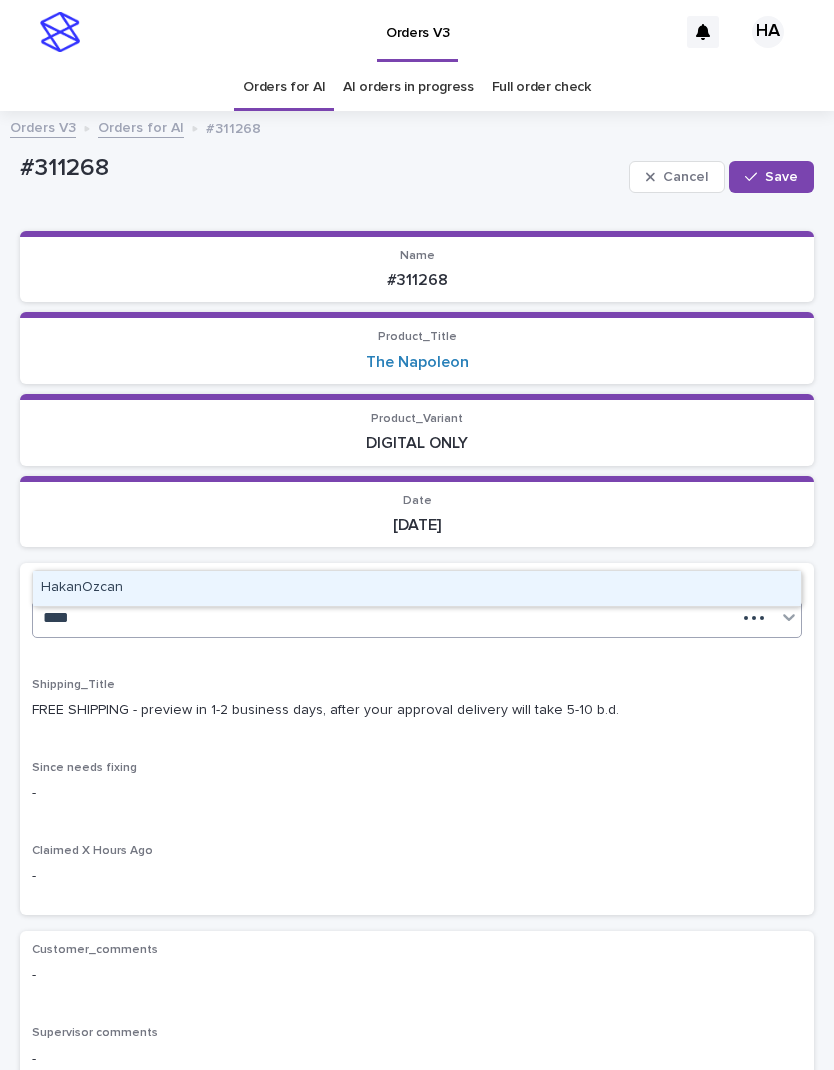 type 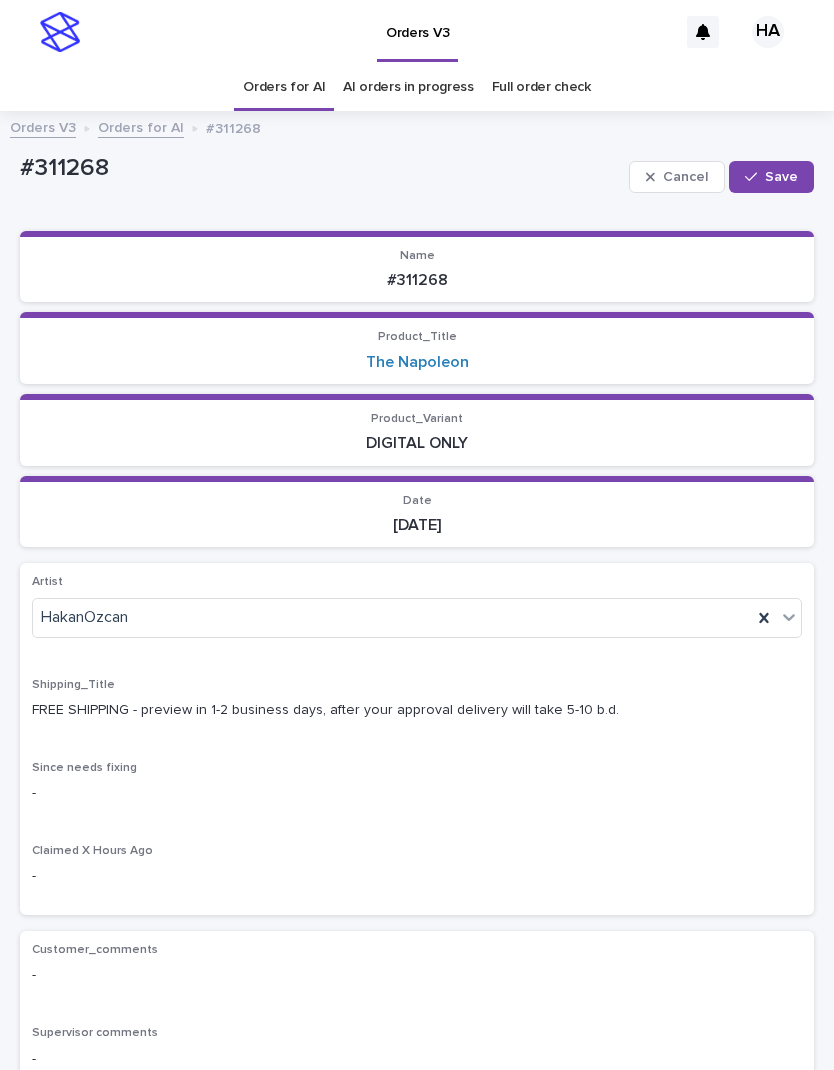 click on "Orders V3 Orders for AI #311268" at bounding box center (417, 129) 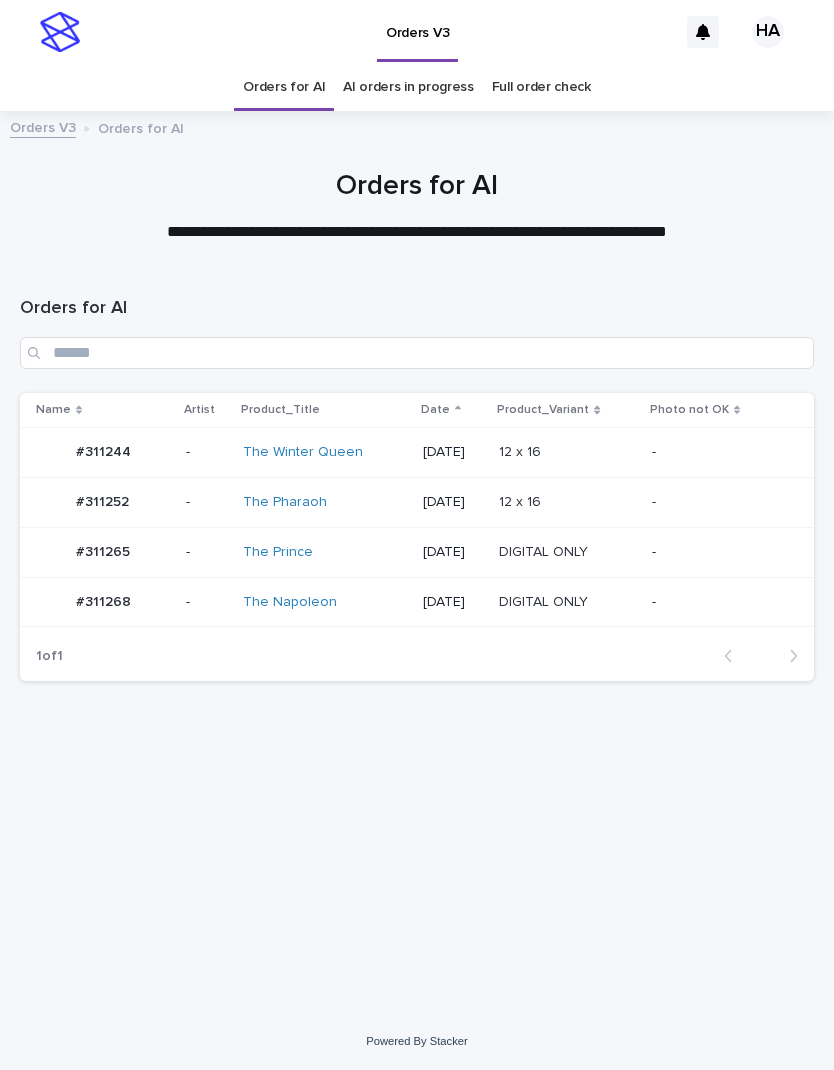 scroll, scrollTop: 0, scrollLeft: 0, axis: both 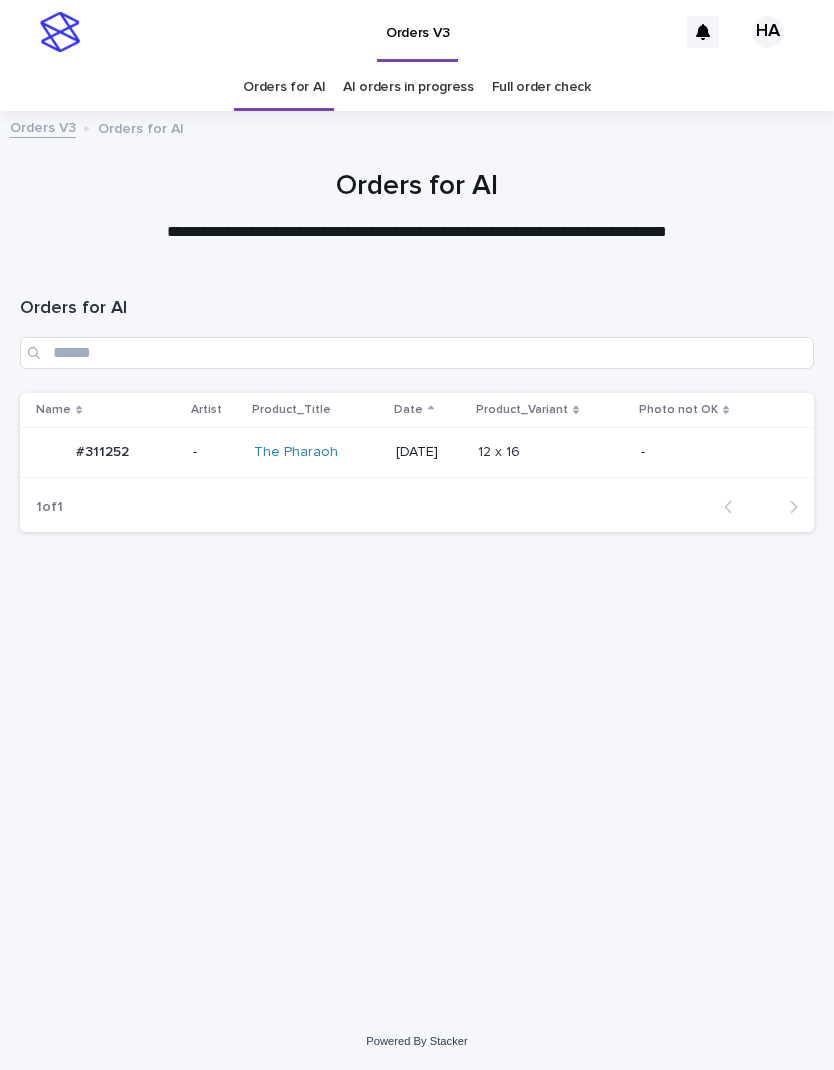 click on "-" at bounding box center [711, 452] 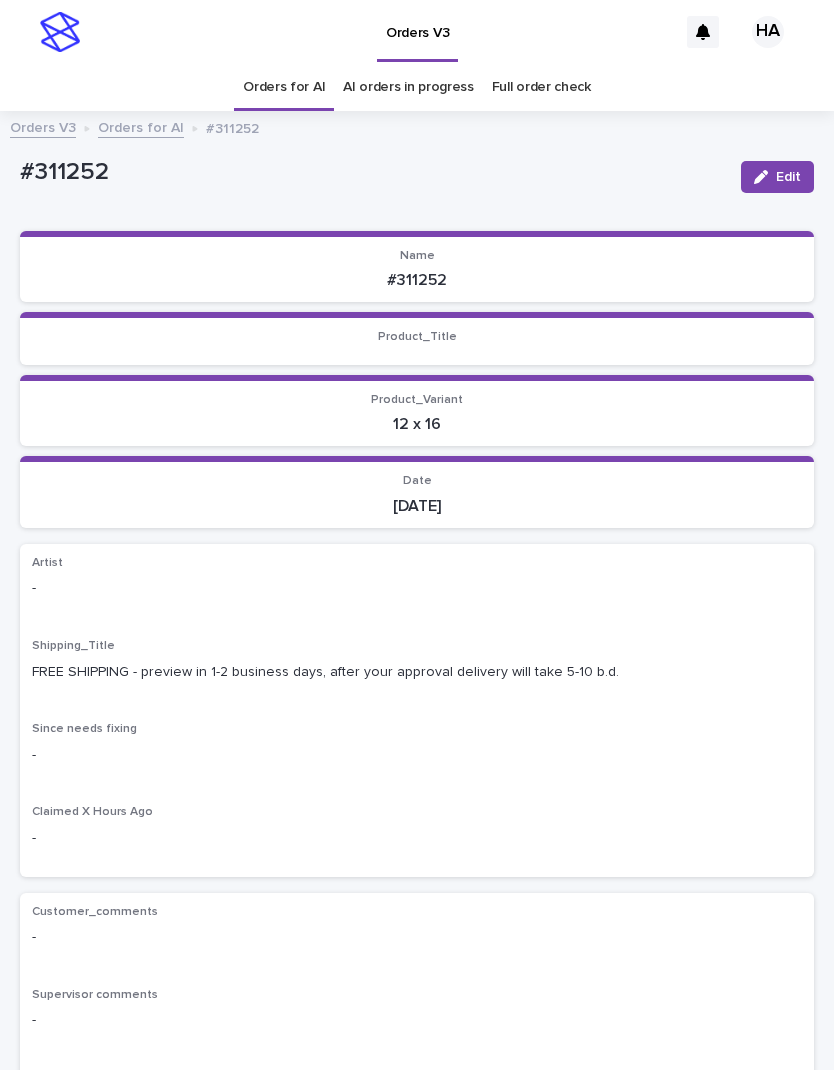 click on "Edit" at bounding box center [773, 177] 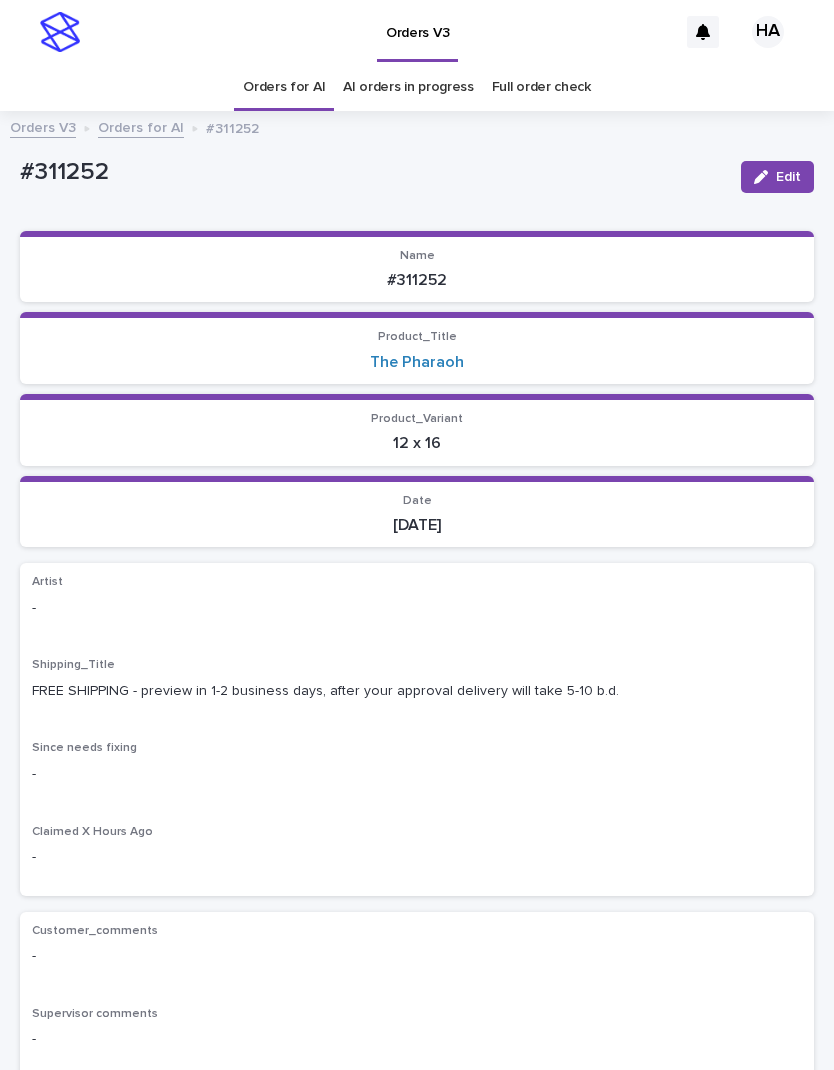 click on "Edit" at bounding box center [788, 177] 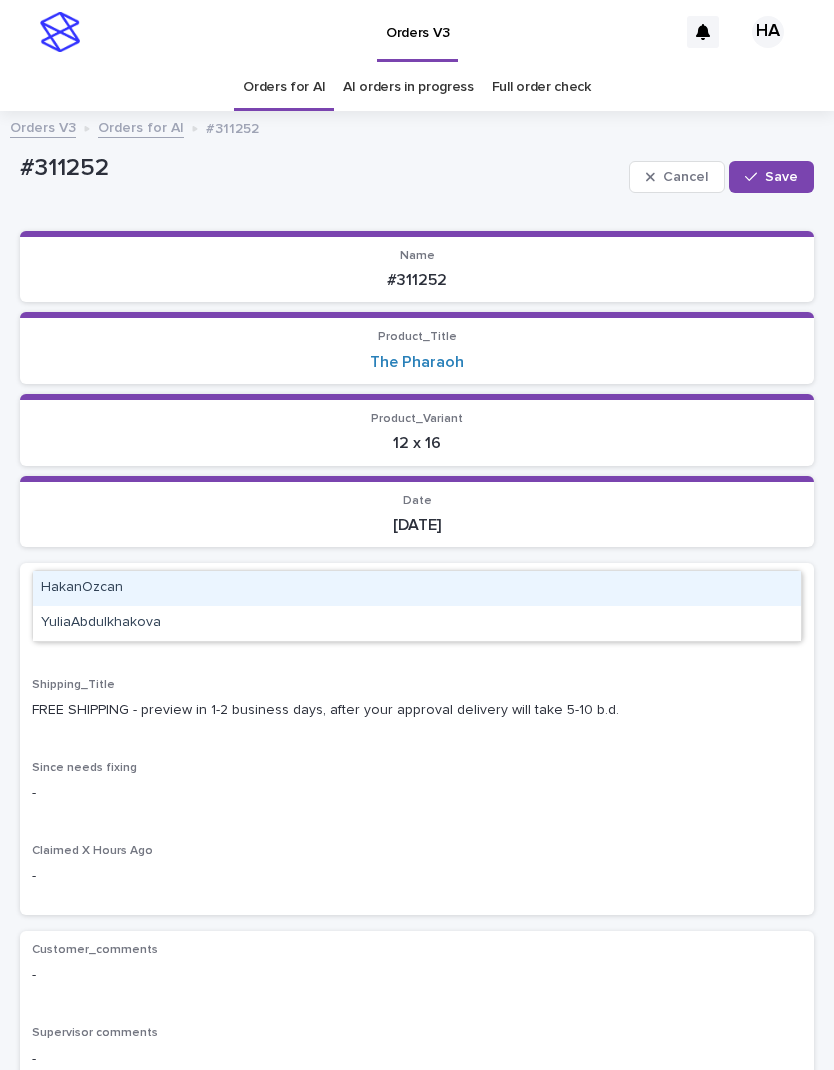 click on "HakanOzcan" at bounding box center (417, 588) 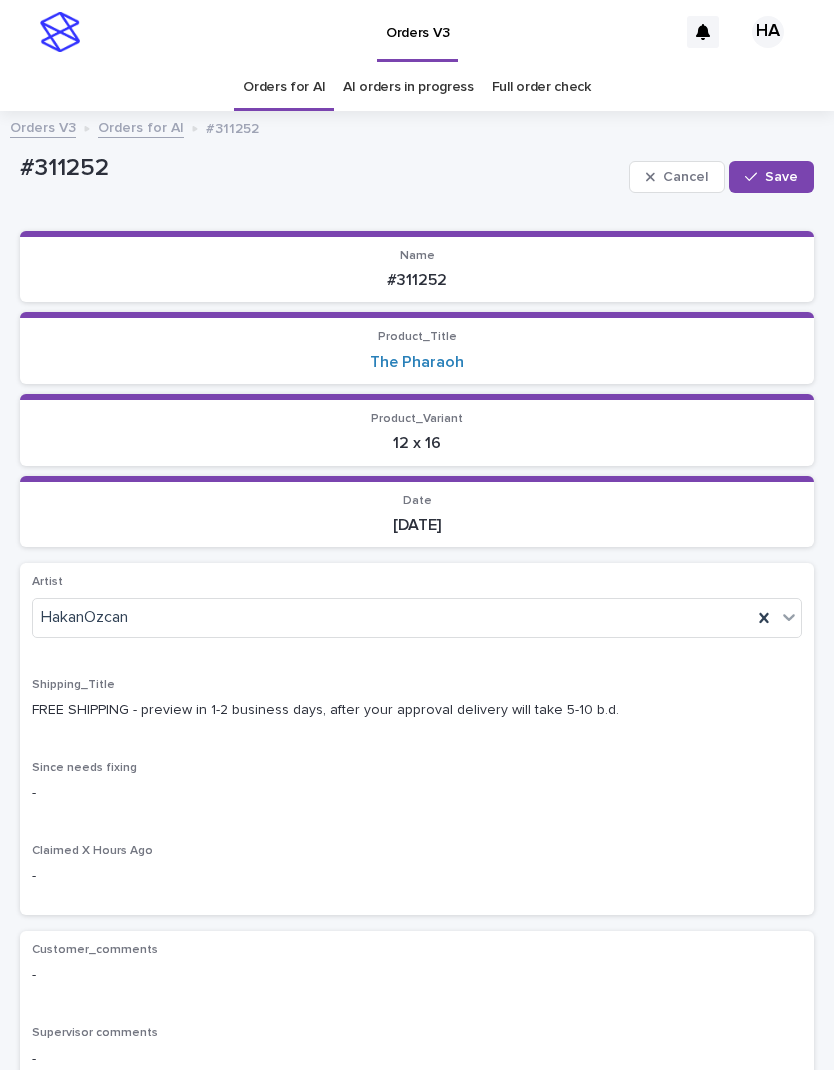 click on "Save" at bounding box center (771, 177) 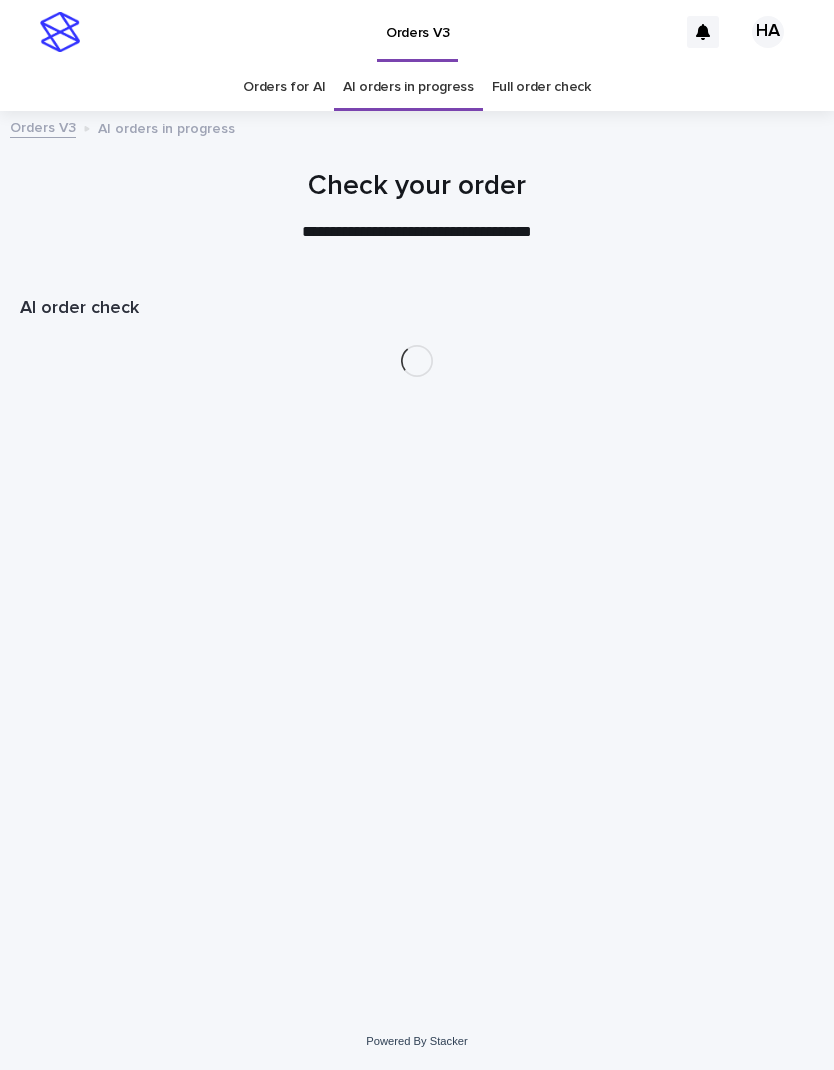 scroll, scrollTop: 0, scrollLeft: 0, axis: both 